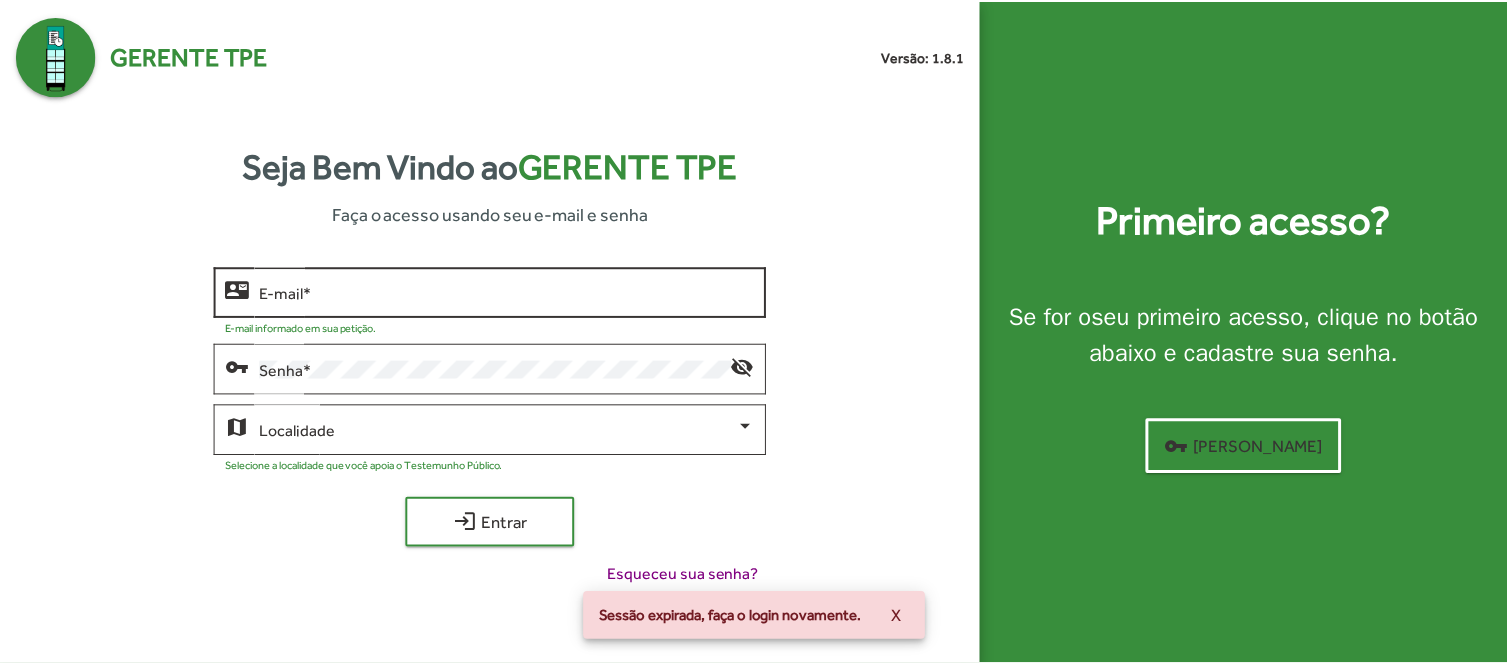 scroll, scrollTop: 0, scrollLeft: 0, axis: both 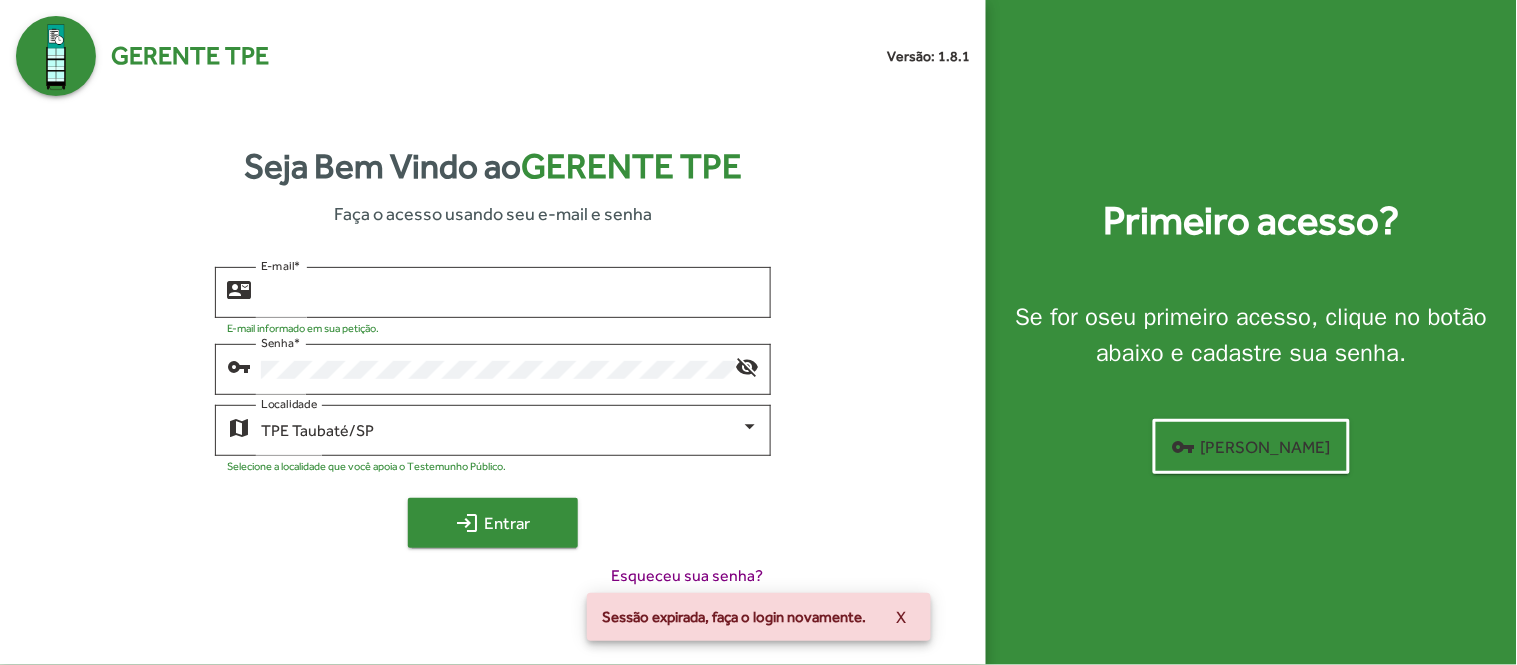 type on "**********" 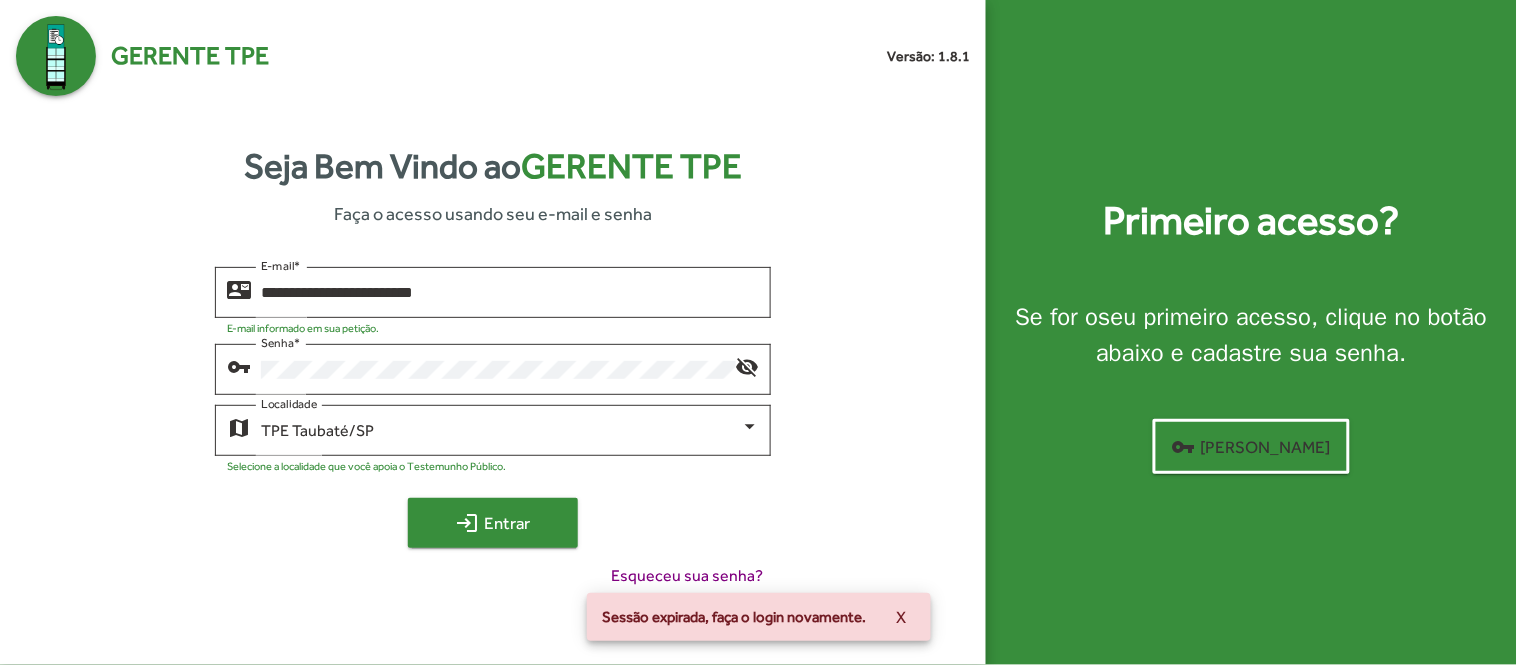 click on "login  Entrar" 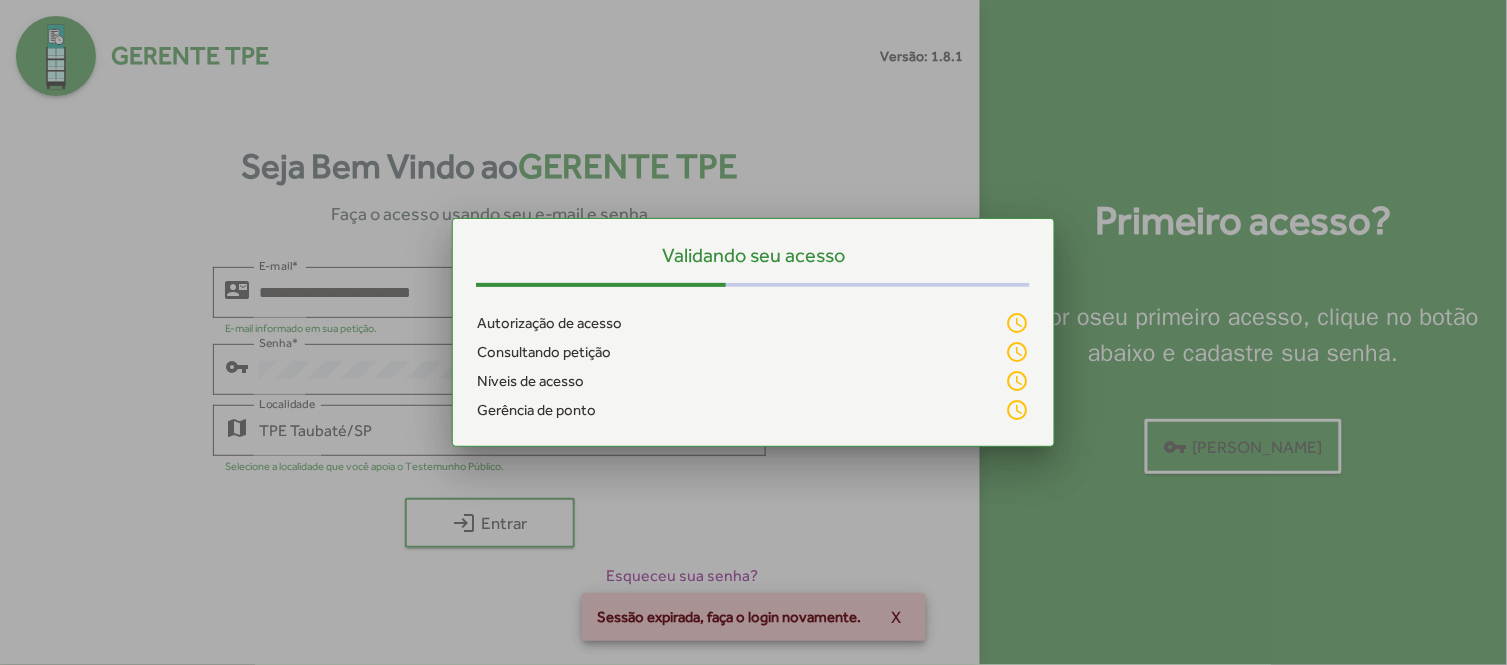 click at bounding box center [753, 332] 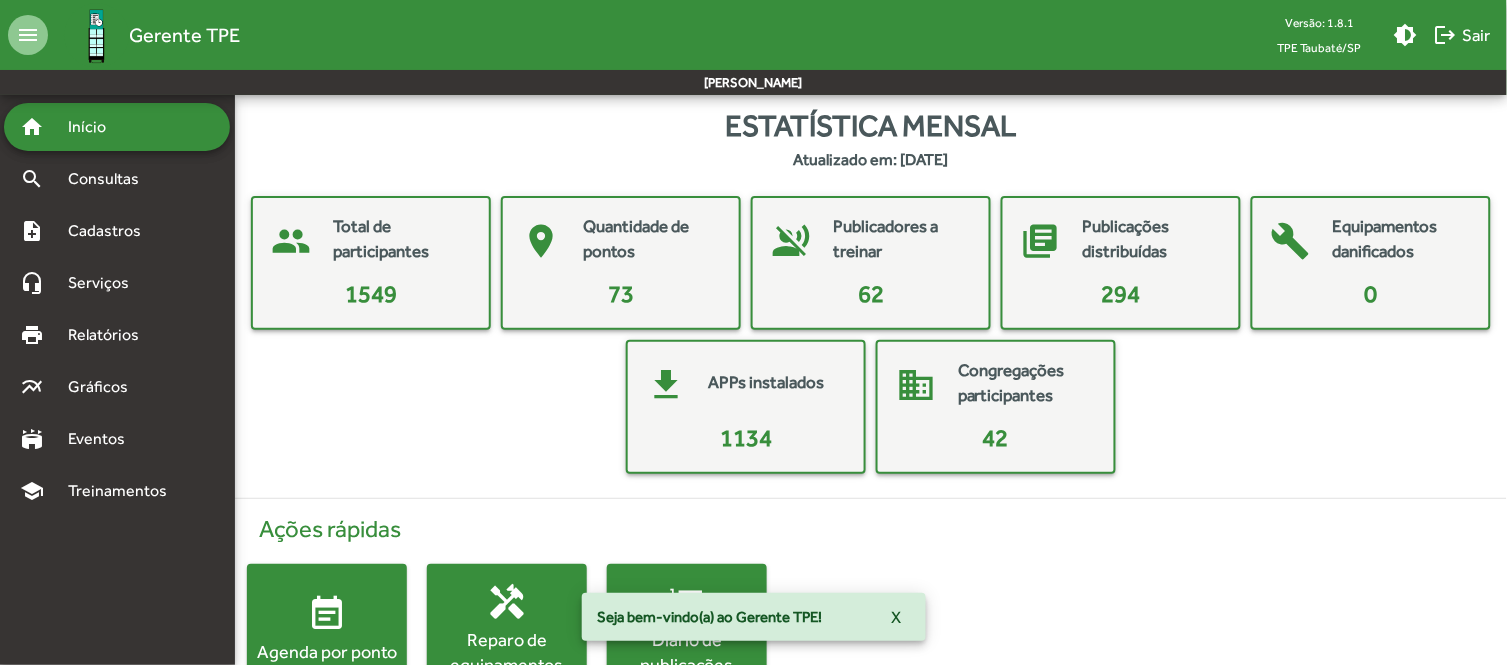 scroll, scrollTop: 64, scrollLeft: 0, axis: vertical 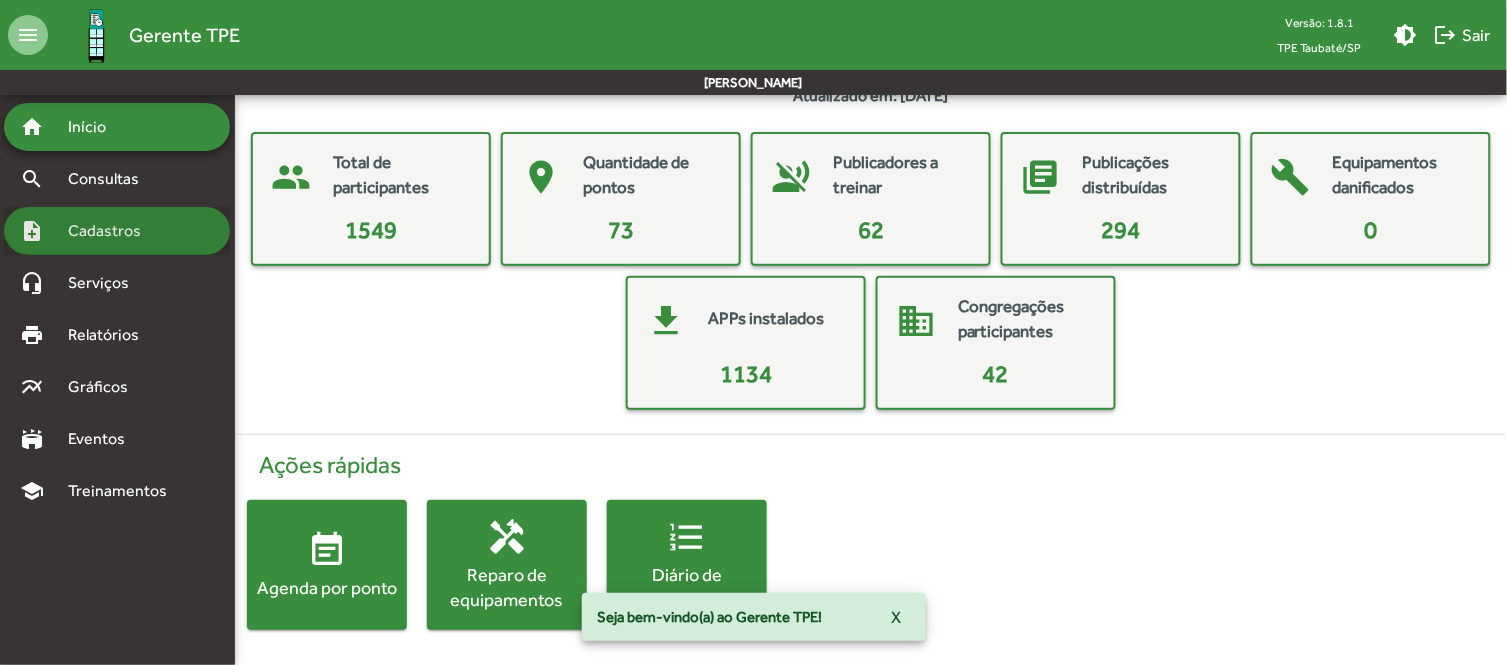 click on "Cadastros" at bounding box center (111, 231) 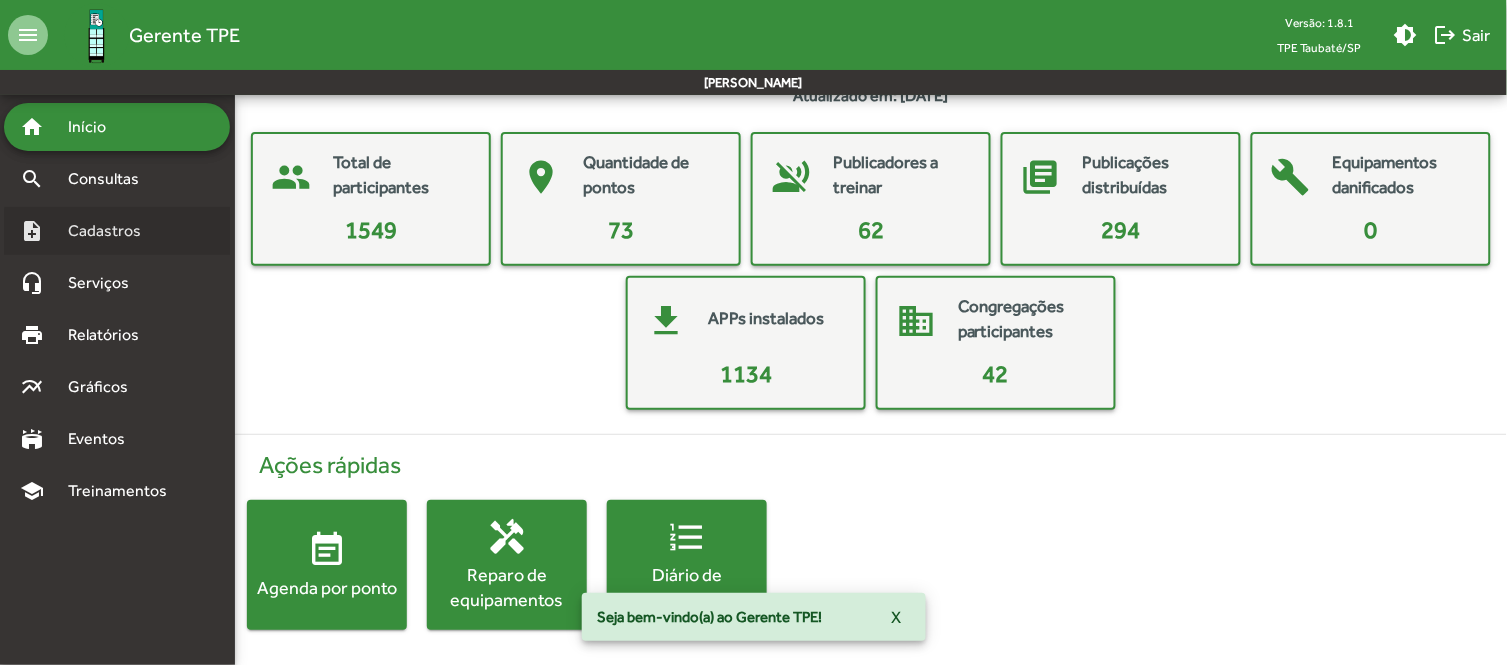 scroll, scrollTop: 0, scrollLeft: 0, axis: both 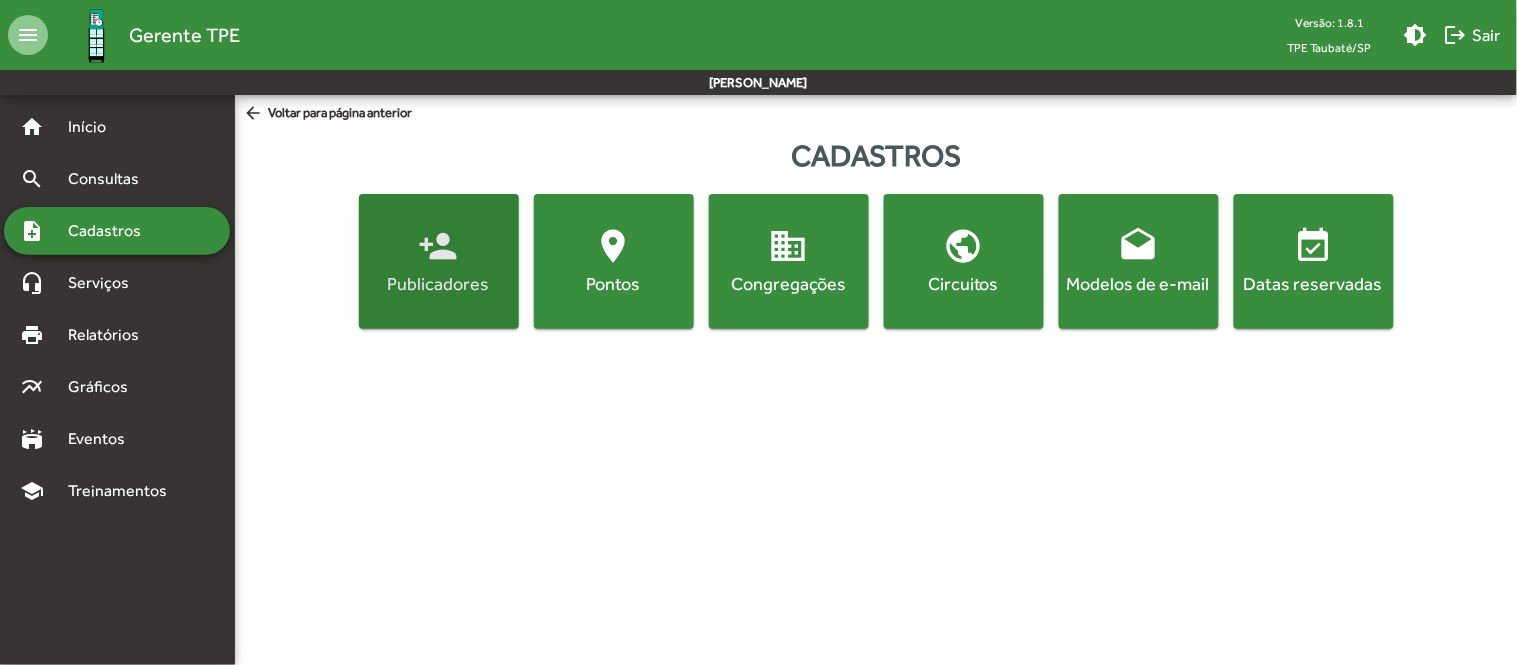 click on "Publicadores" 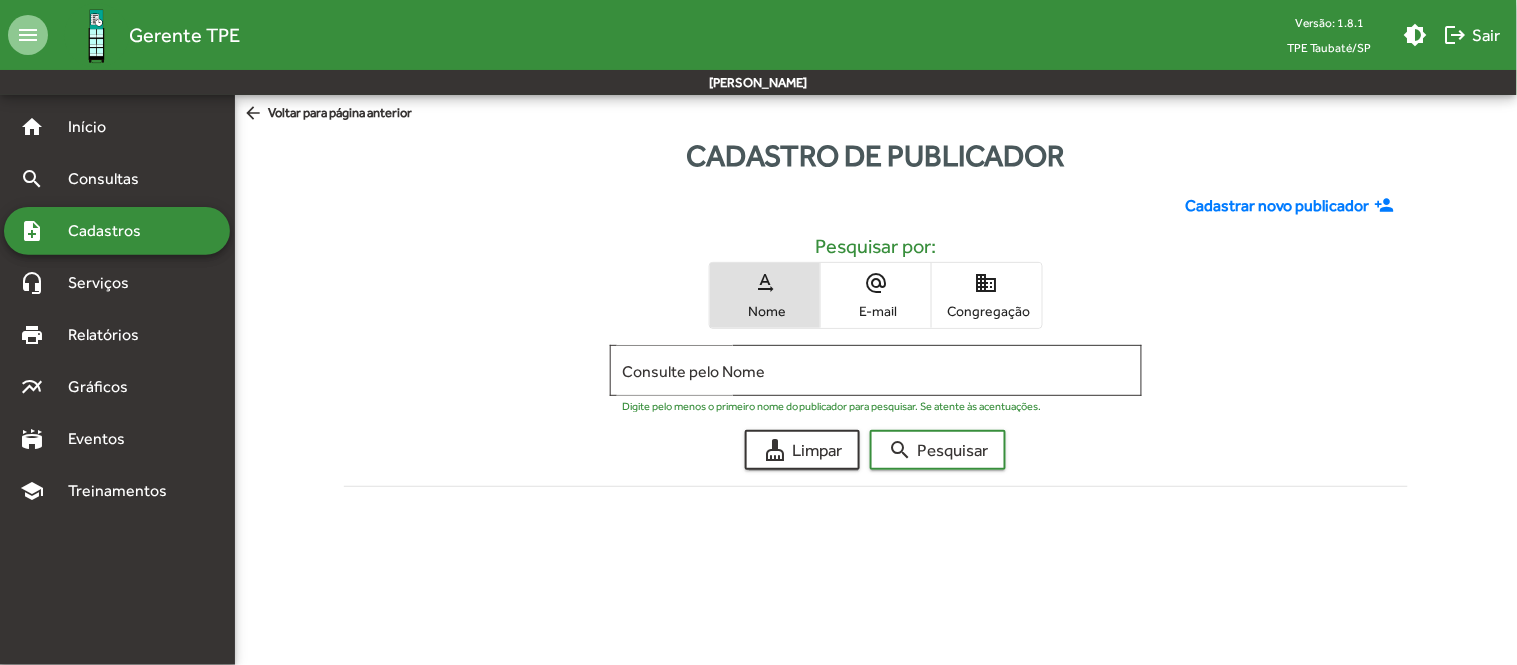 click on "domain" at bounding box center [987, 283] 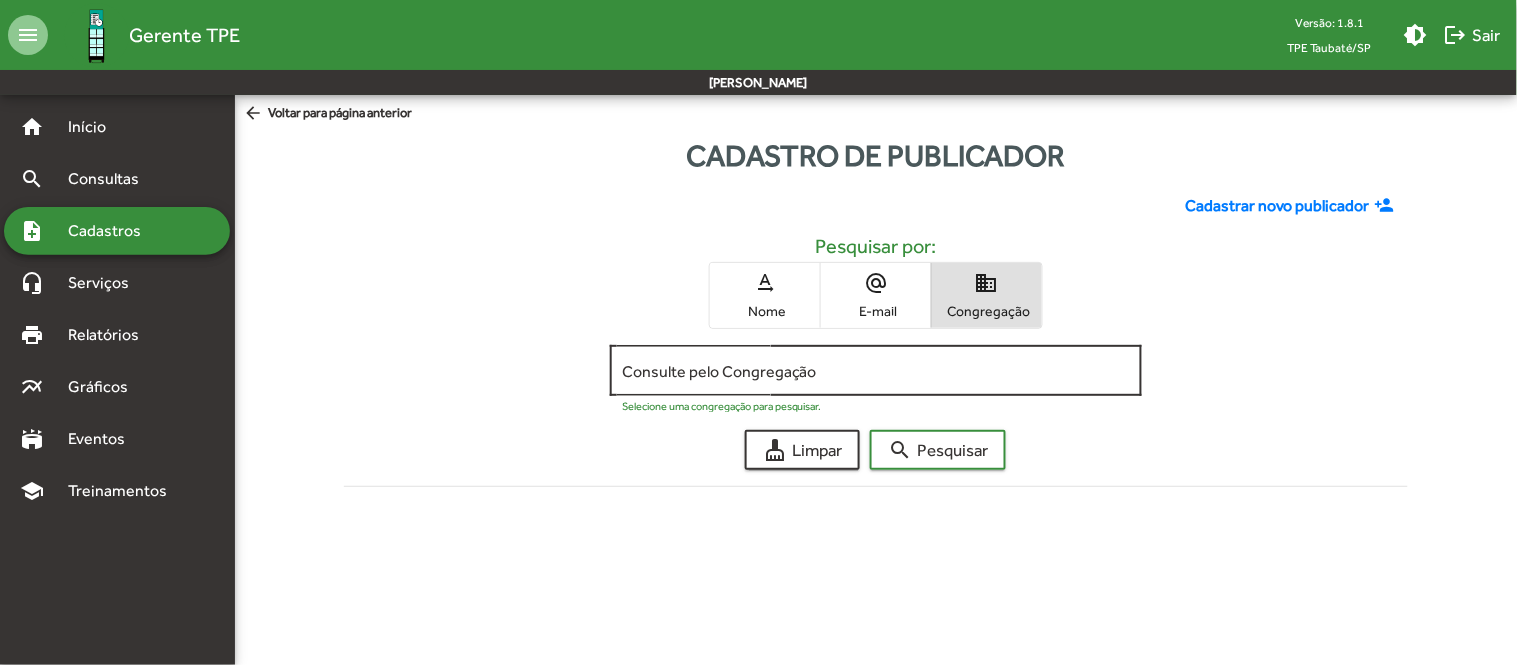 click on "Consulte pelo Congregação" at bounding box center [876, 371] 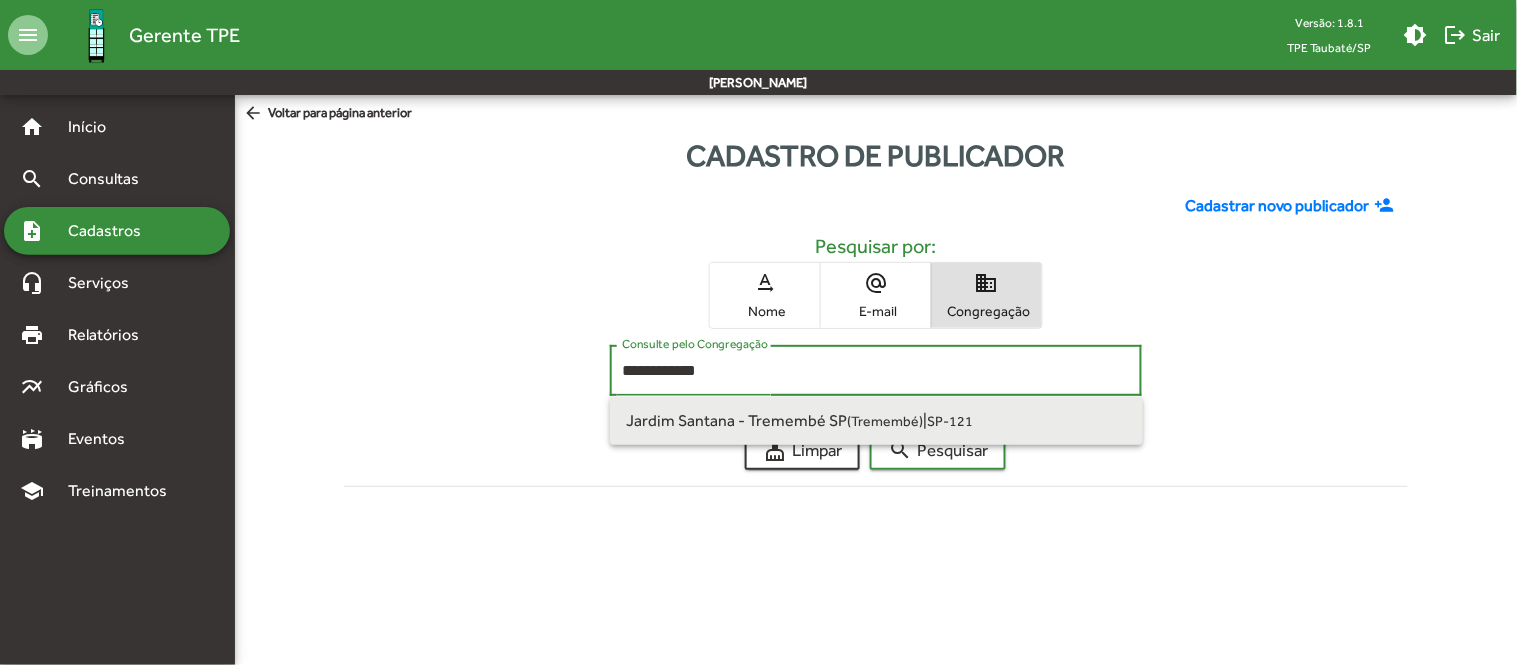 click on "Jardim Santana - Tremembé SP  (Tremembé)  |  SP-121" at bounding box center [876, 421] 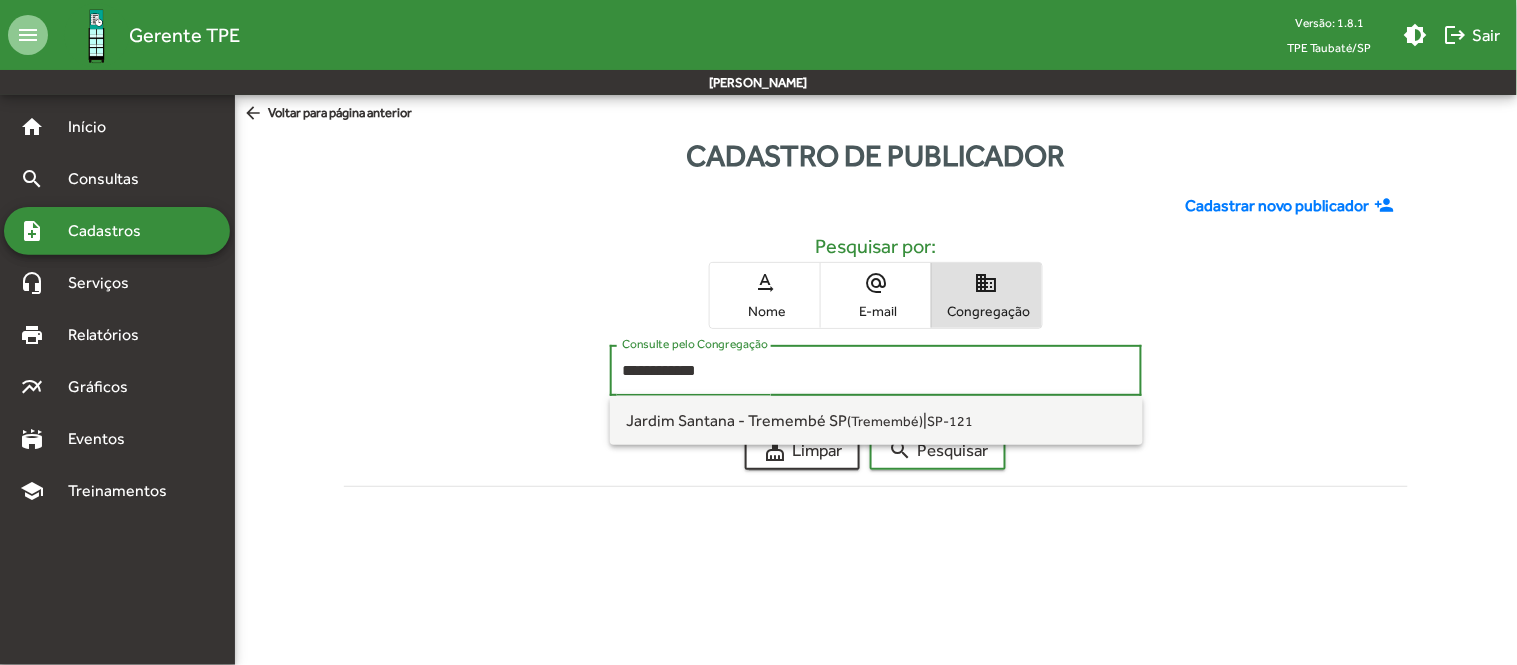 type on "**********" 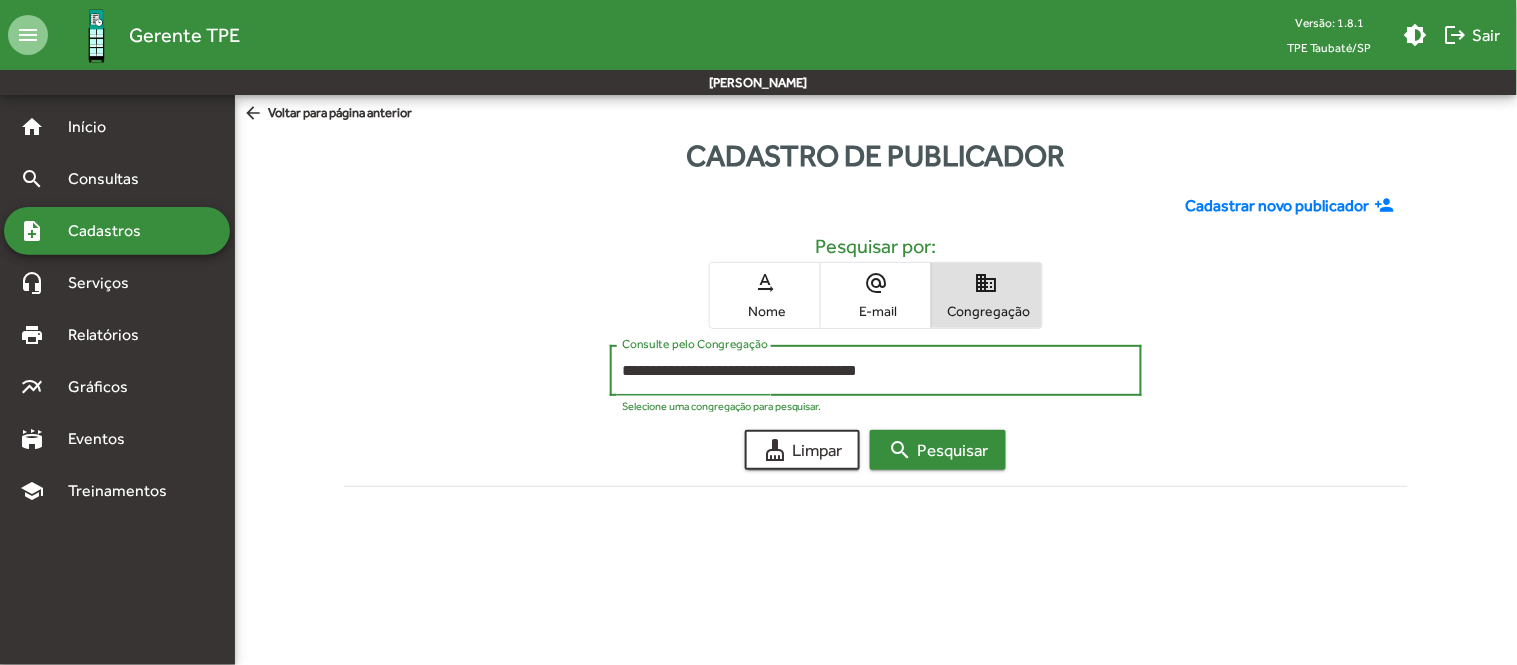 click on "search  Pesquisar" 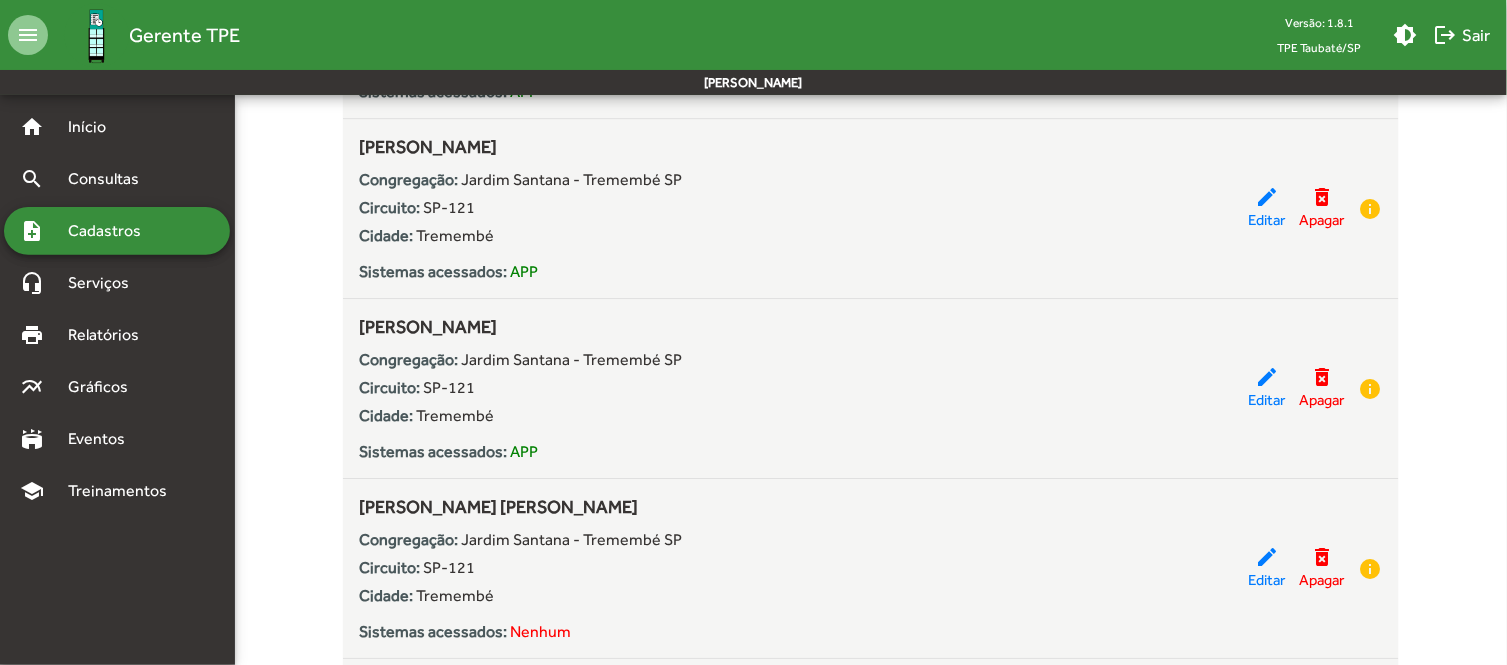 scroll, scrollTop: 3555, scrollLeft: 0, axis: vertical 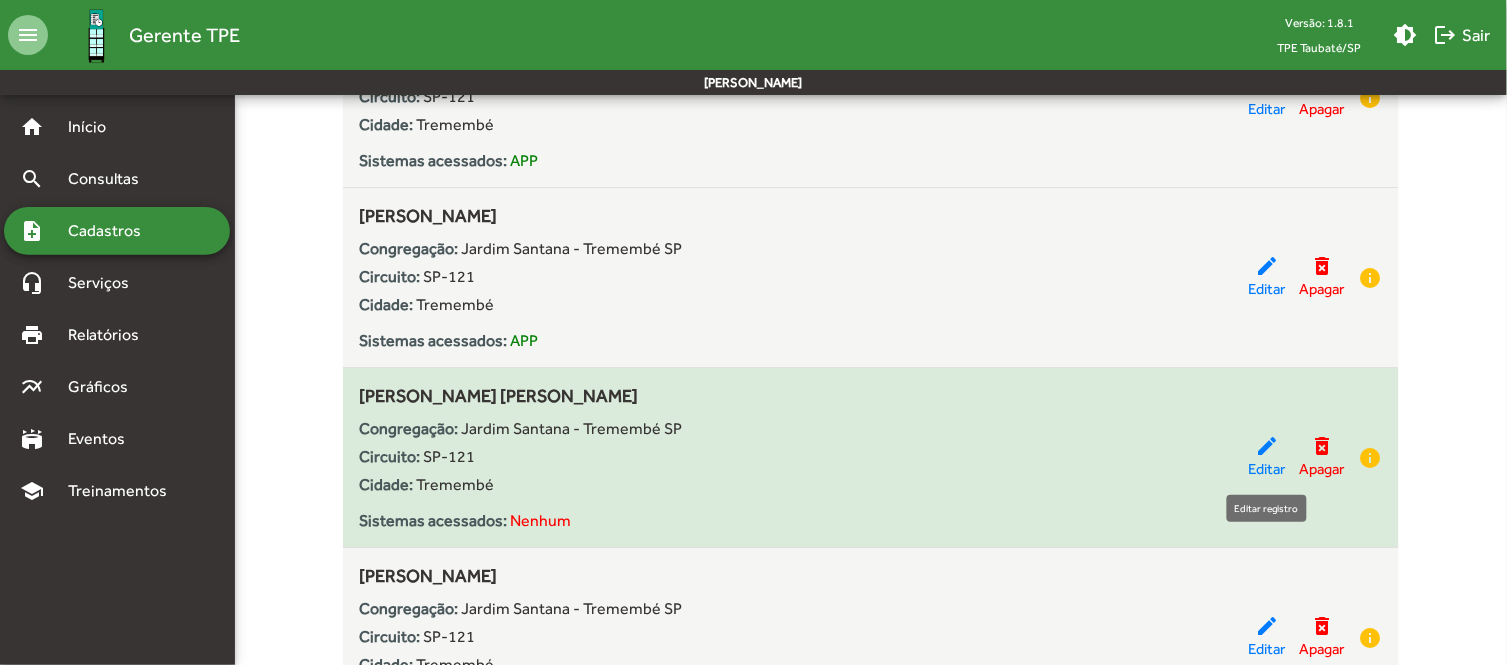 click on "edit" 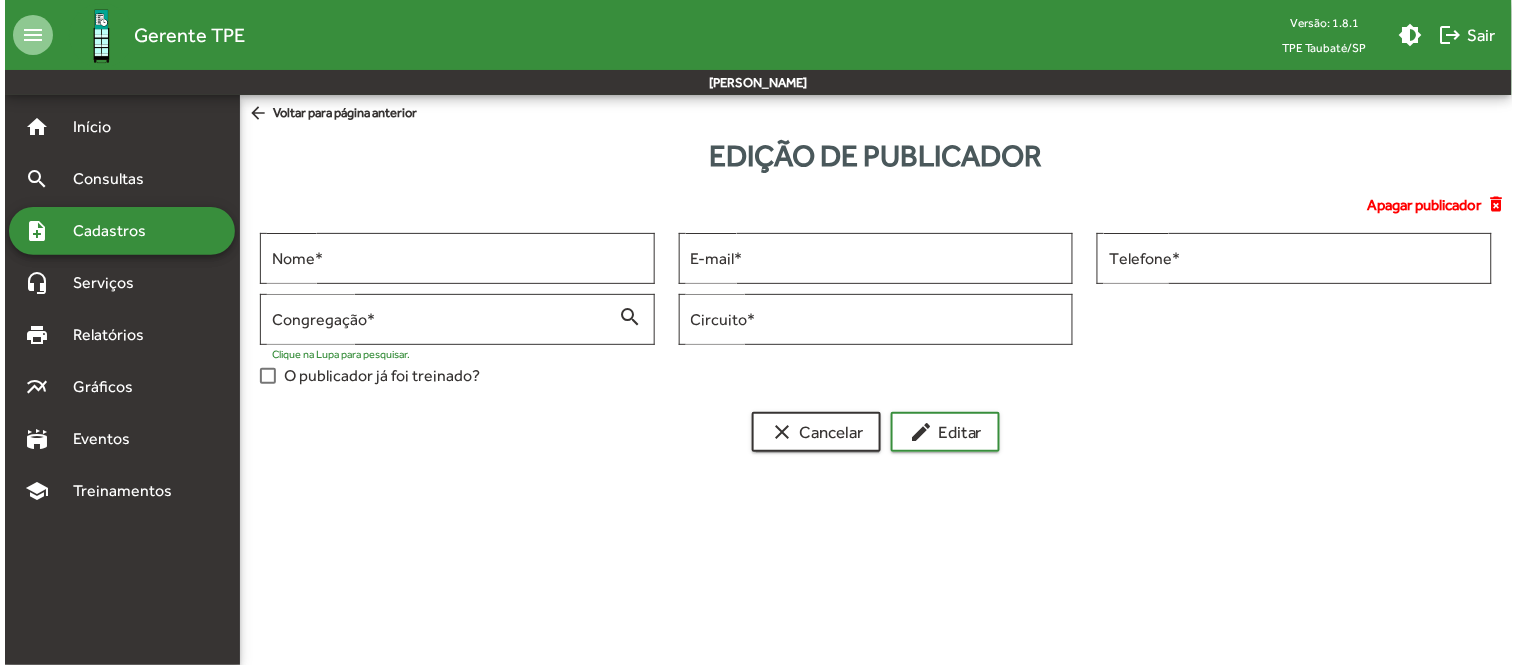scroll, scrollTop: 0, scrollLeft: 0, axis: both 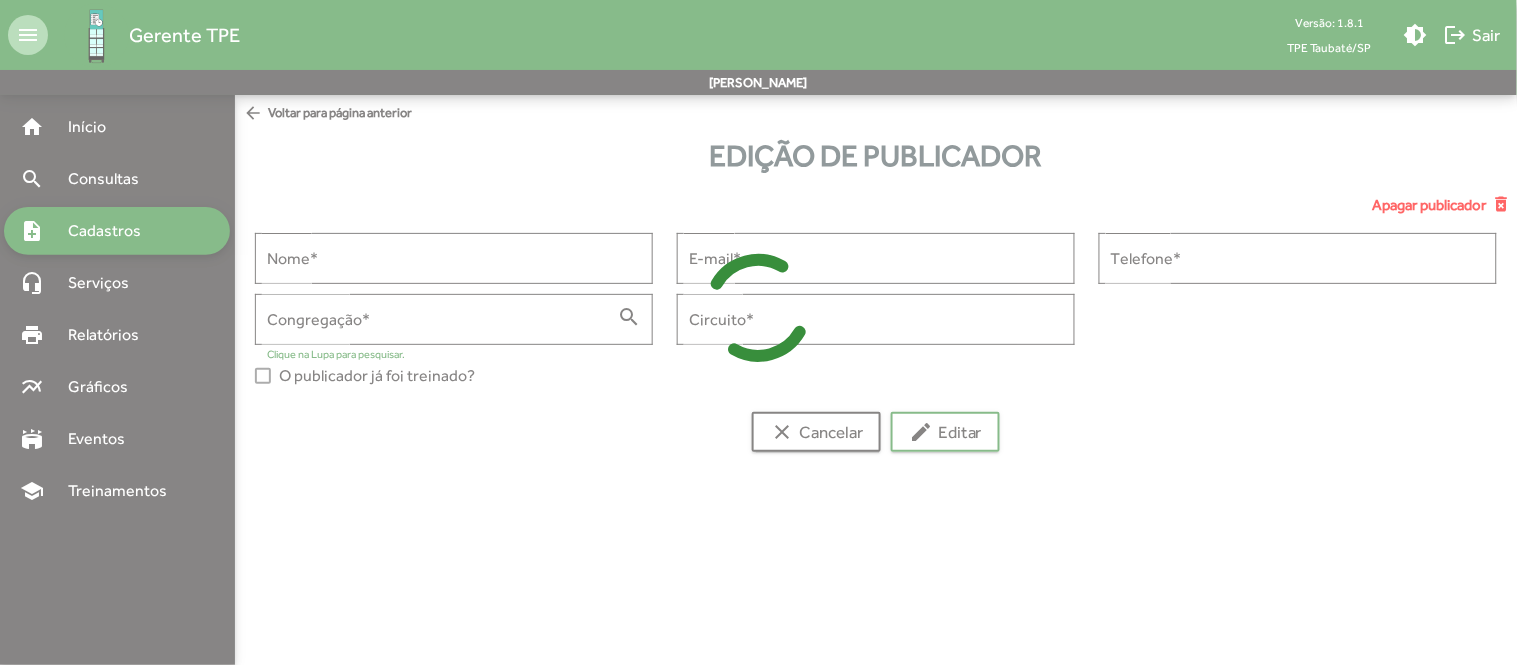 type on "**********" 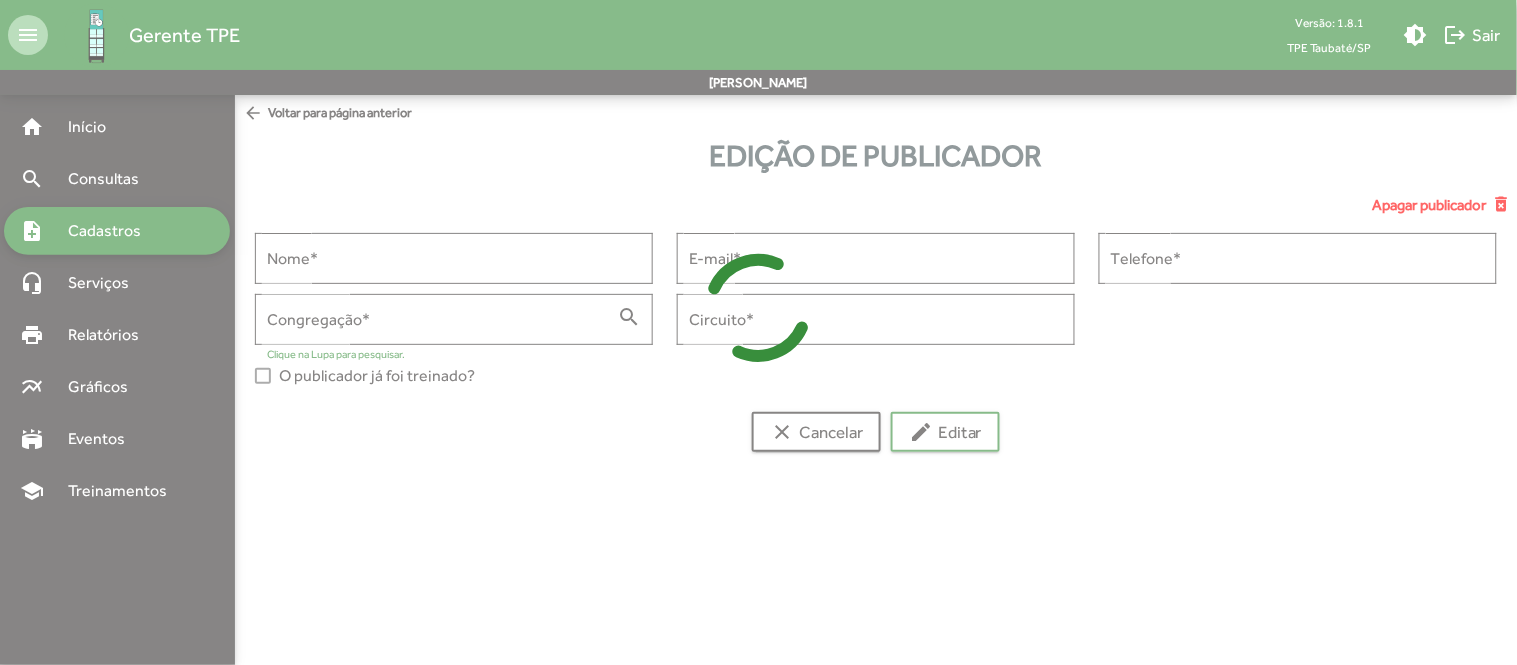 type on "**********" 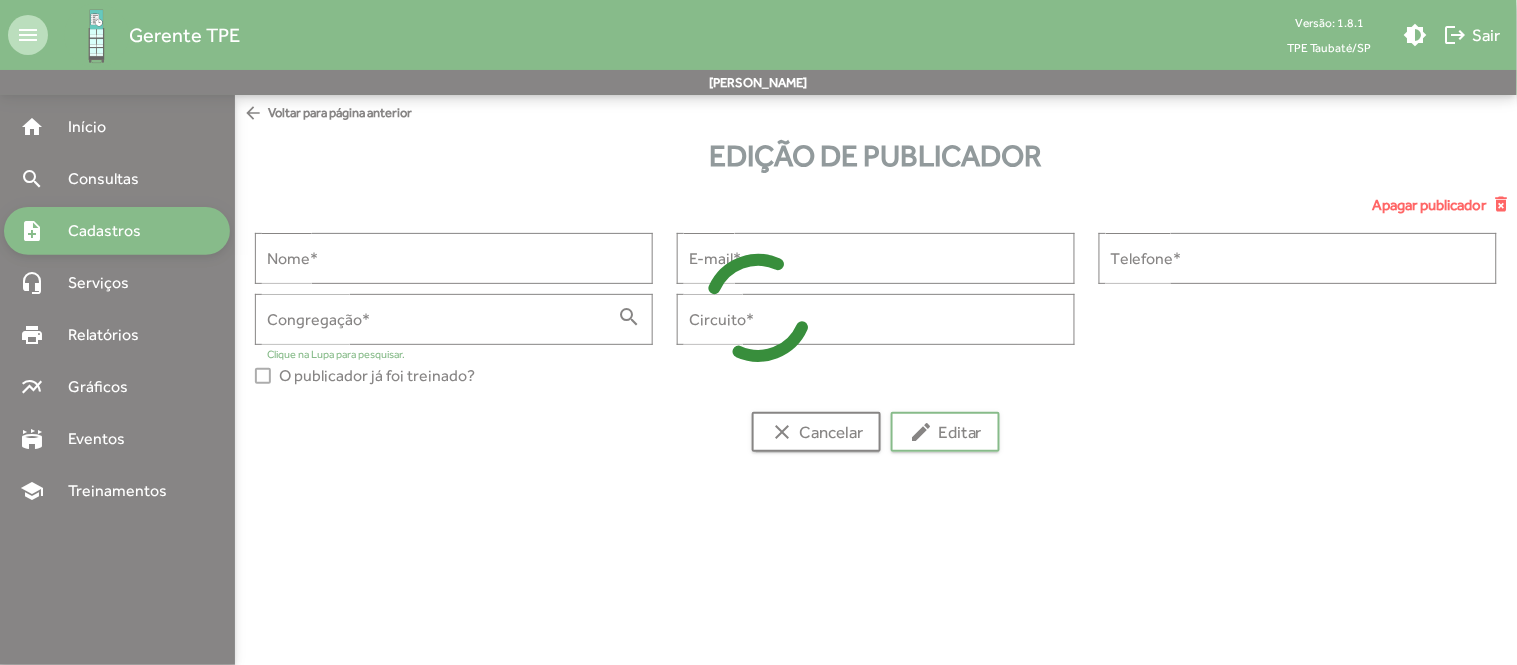 type on "**********" 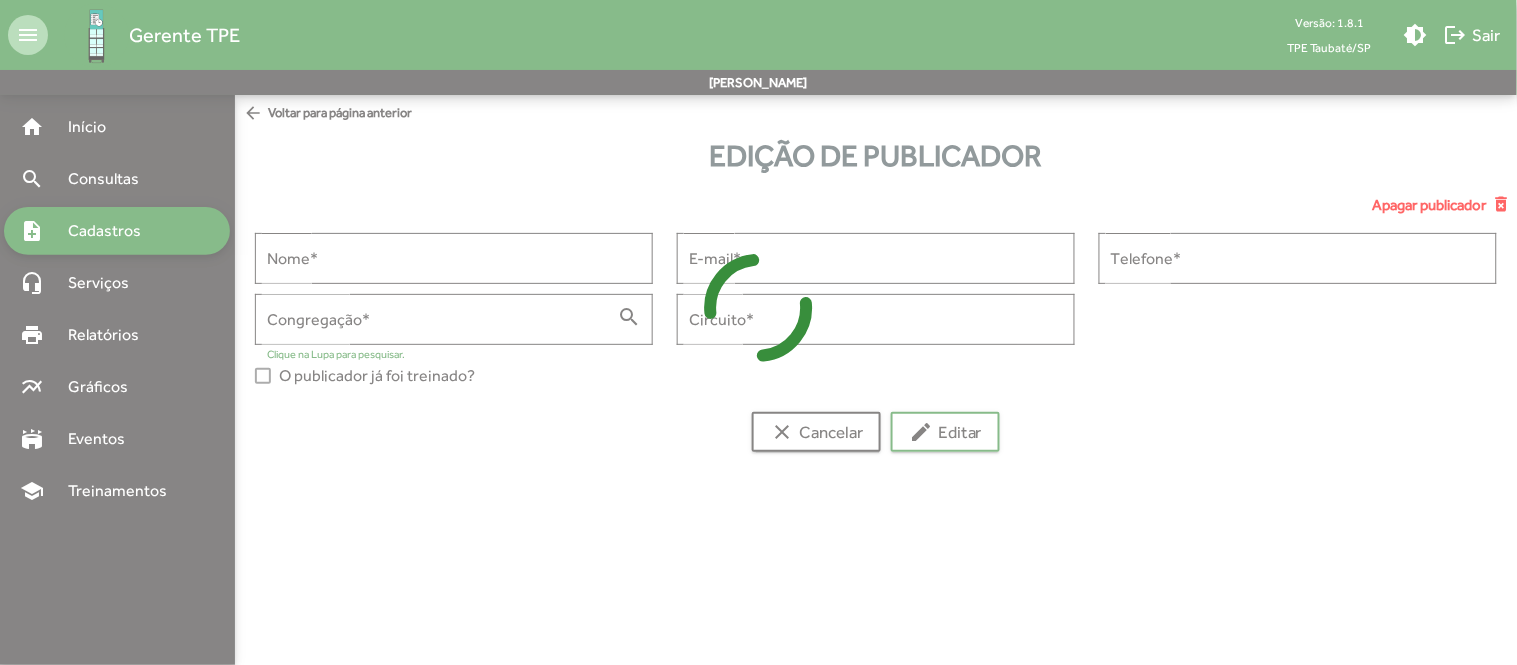 type on "**********" 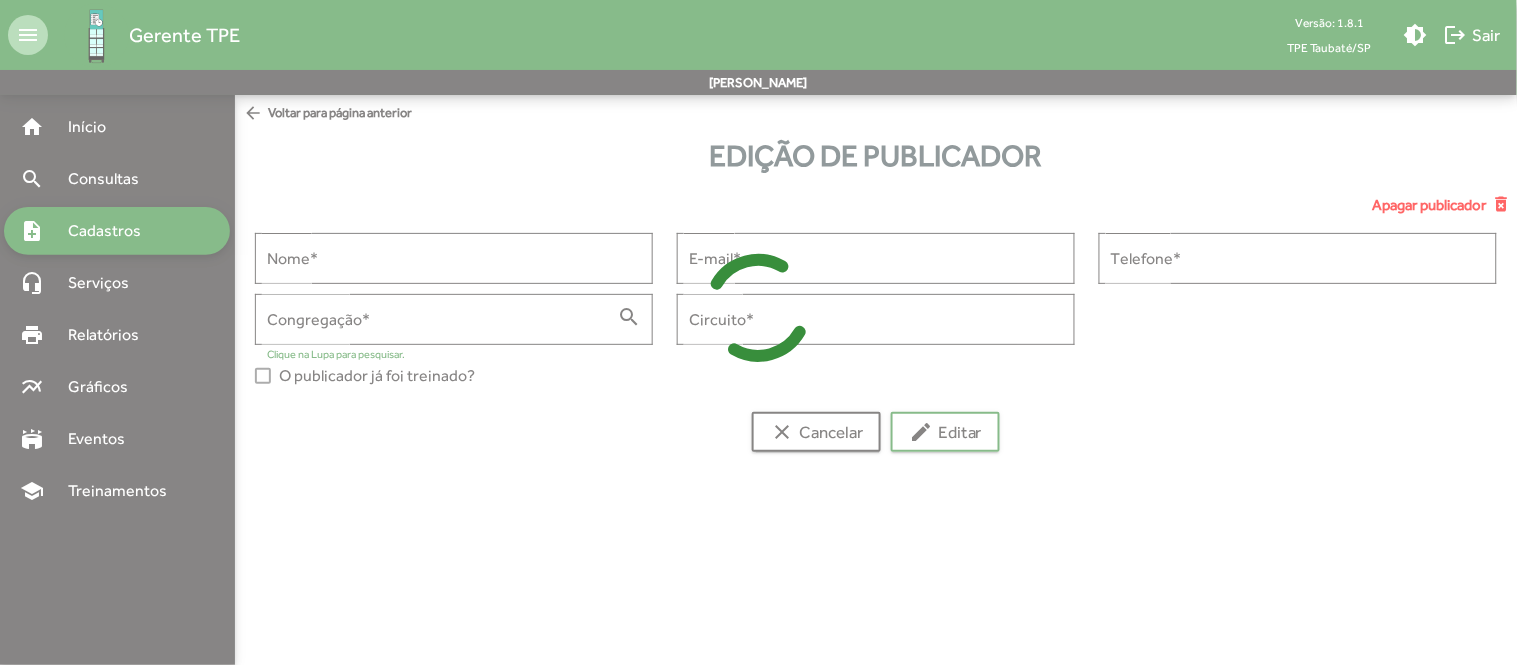 type on "******" 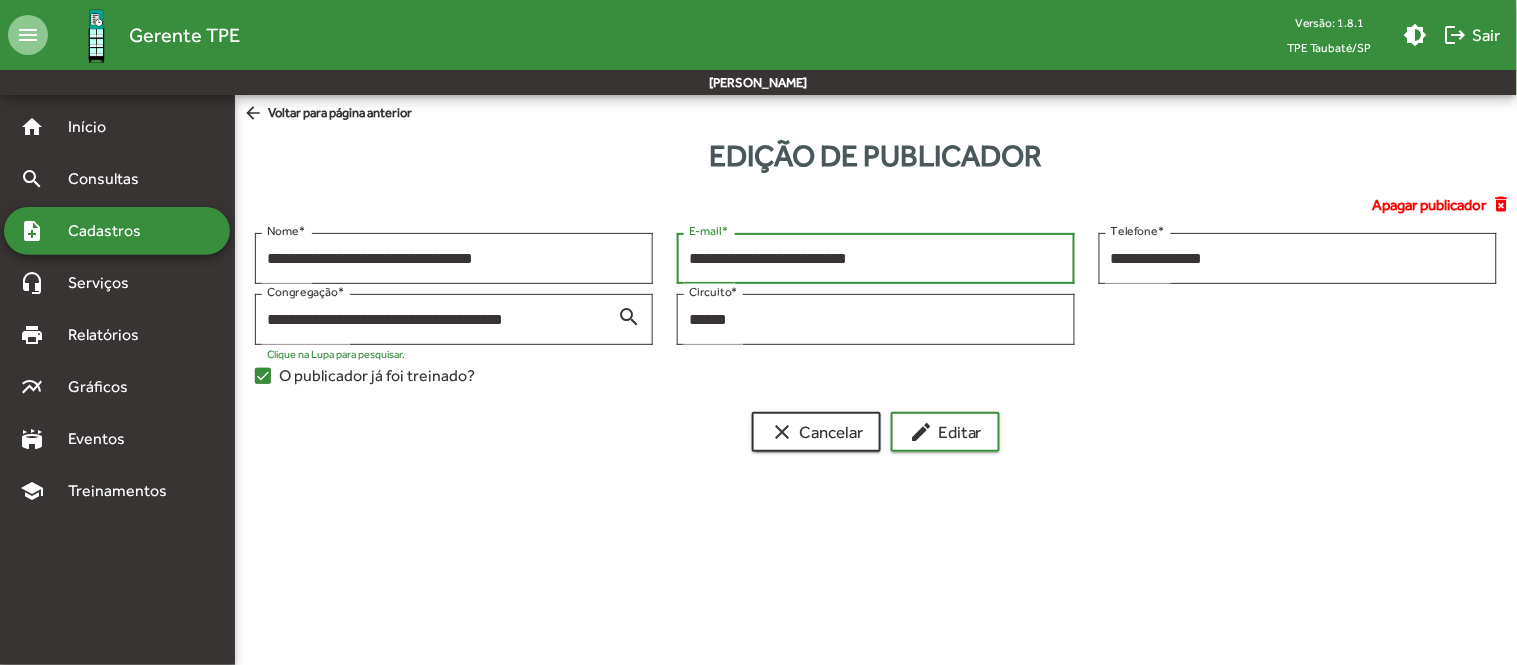drag, startPoint x: 990, startPoint y: 255, endPoint x: 662, endPoint y: 257, distance: 328.0061 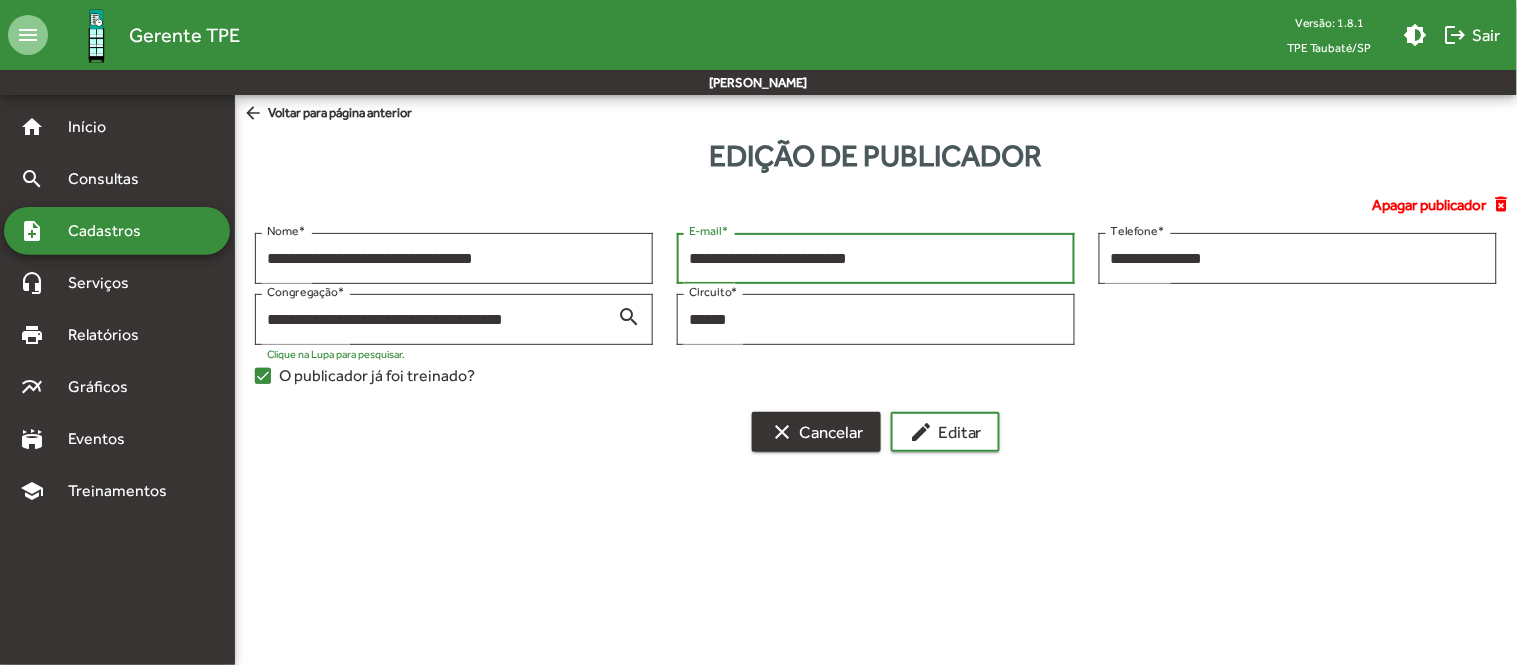 click on "clear  Cancelar" at bounding box center [816, 432] 